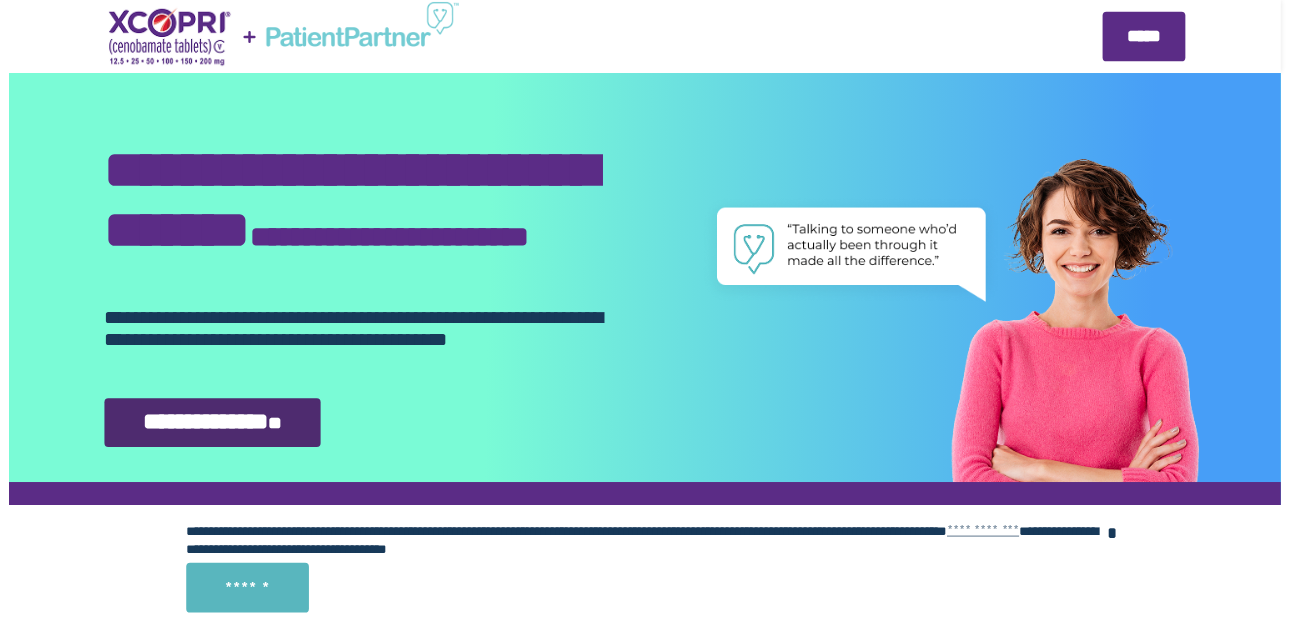 scroll, scrollTop: 0, scrollLeft: 0, axis: both 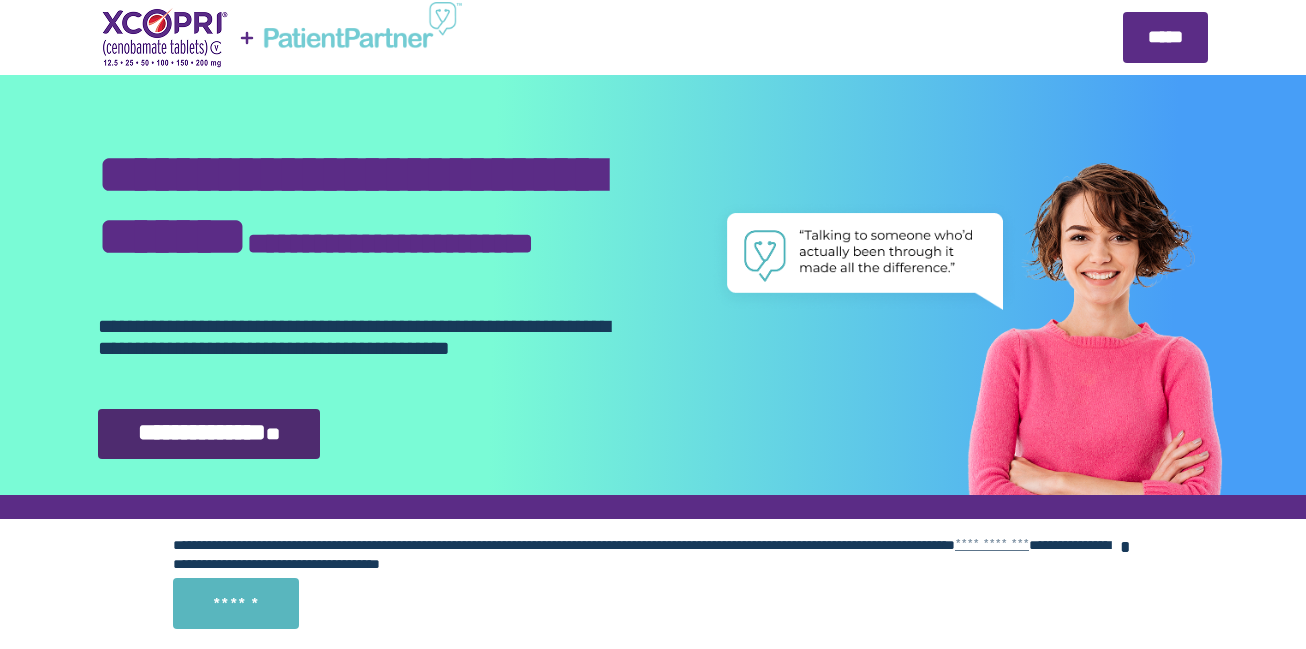 select on "**" 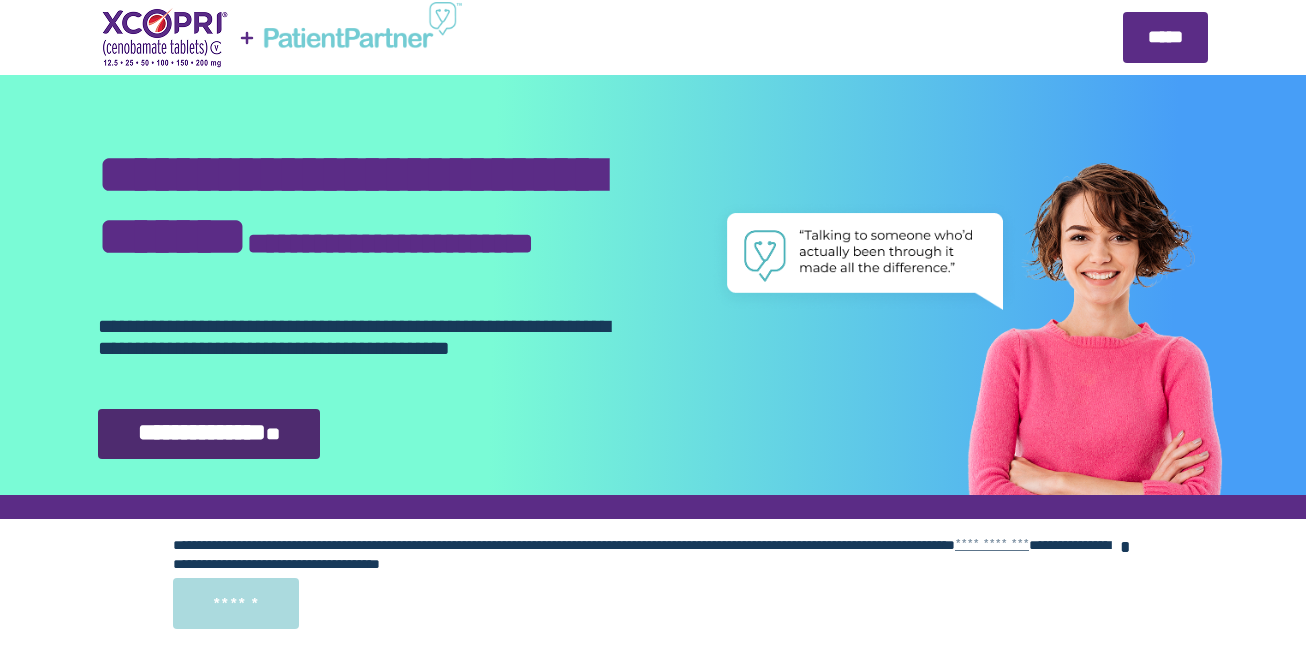 click on "******" at bounding box center (236, 603) 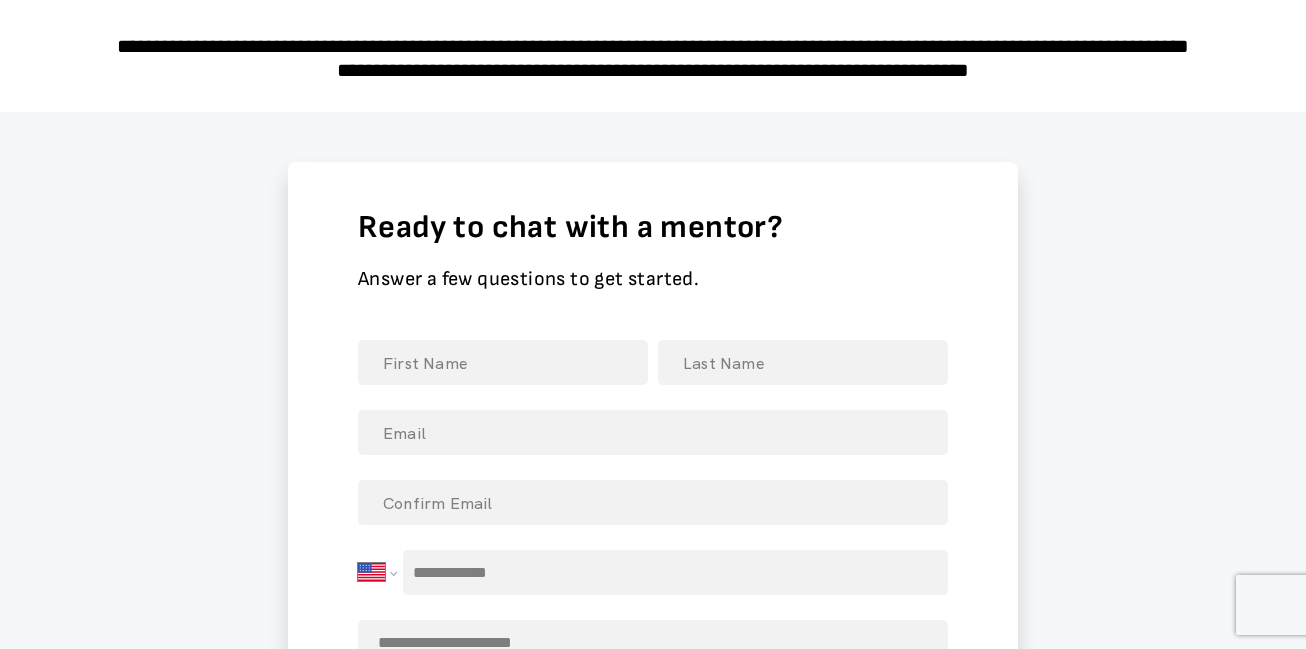 scroll, scrollTop: 2717, scrollLeft: 0, axis: vertical 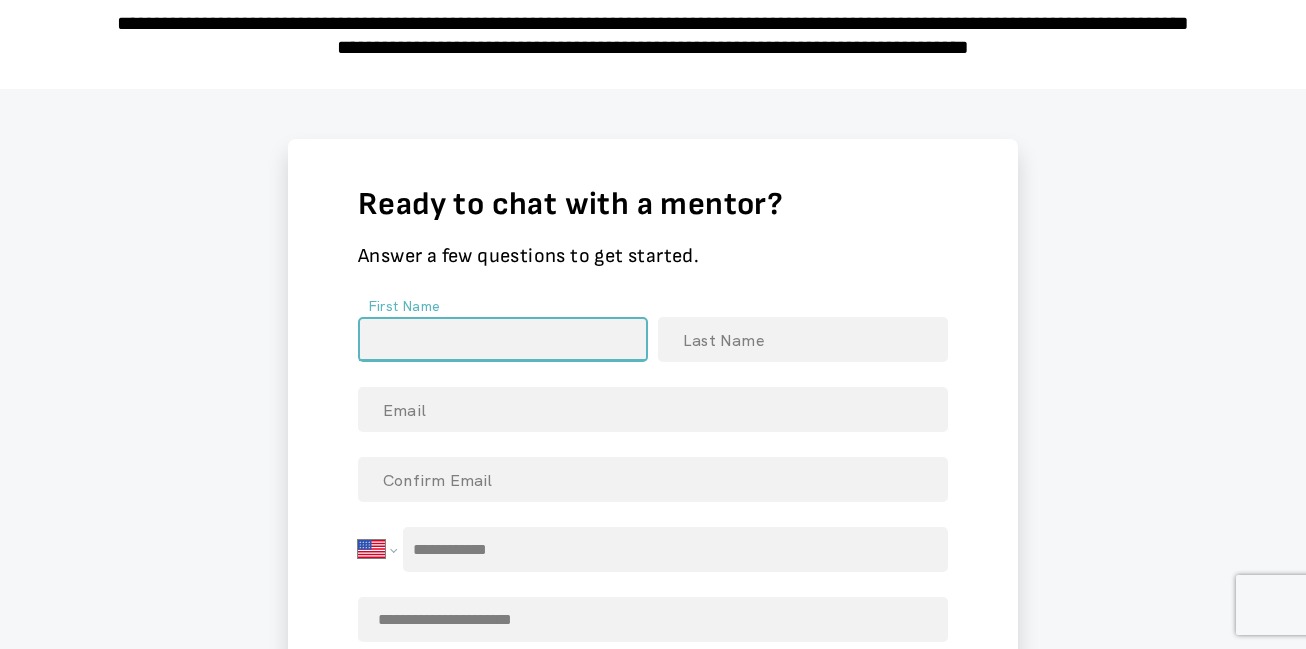 click at bounding box center (503, 339) 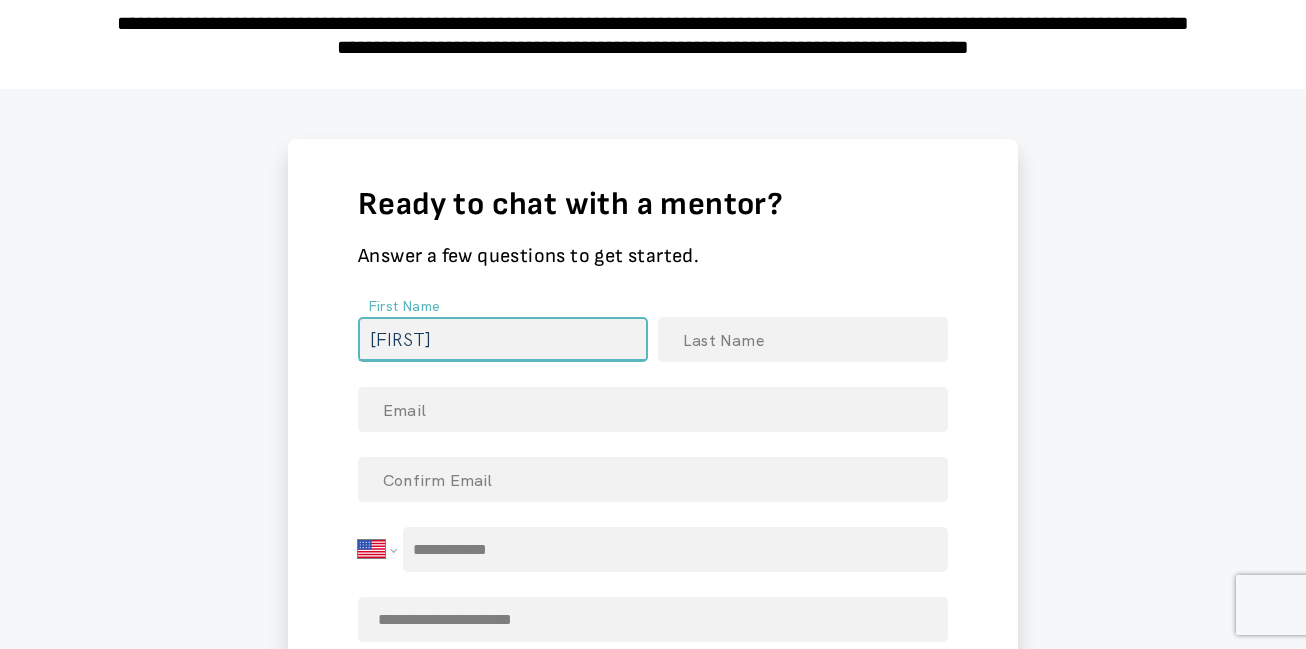 type on "Christian" 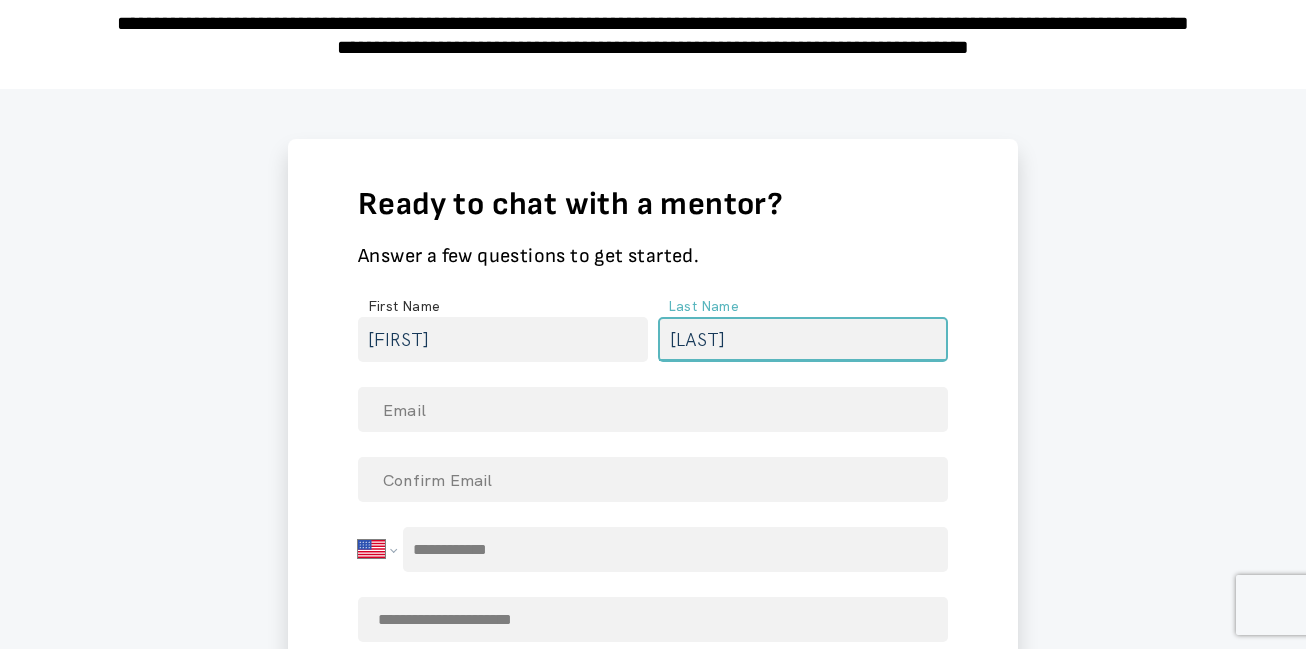 type on "Echeverria" 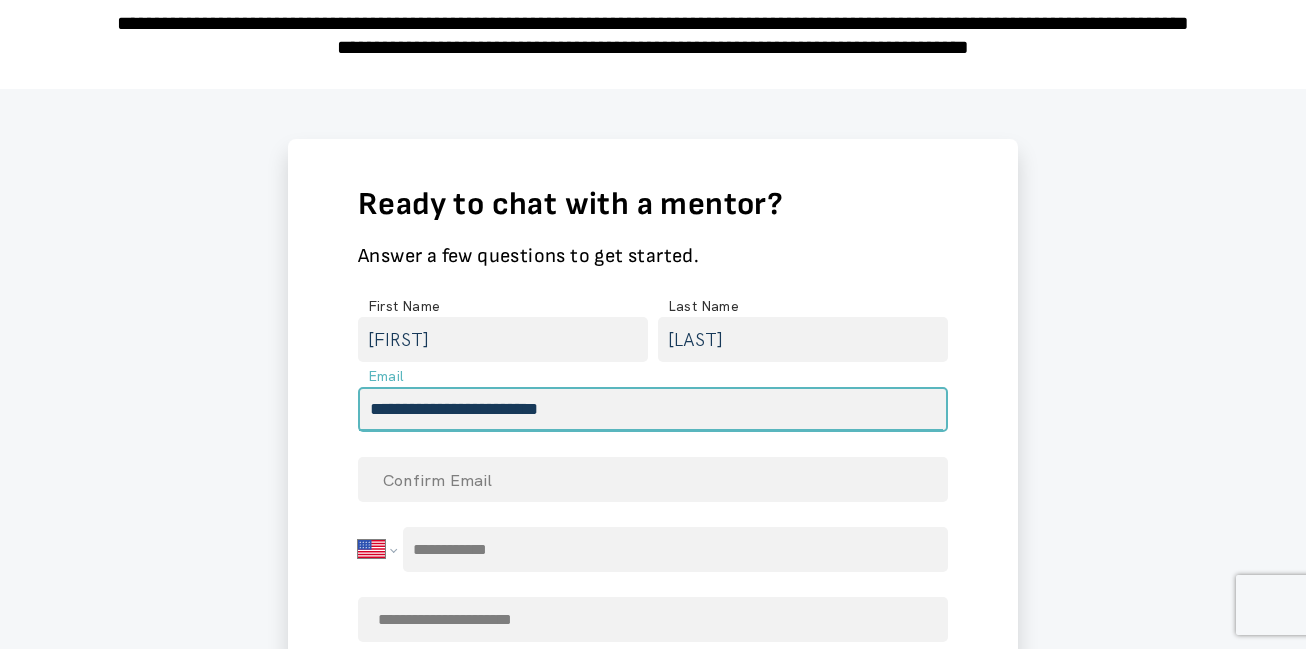 type on "**********" 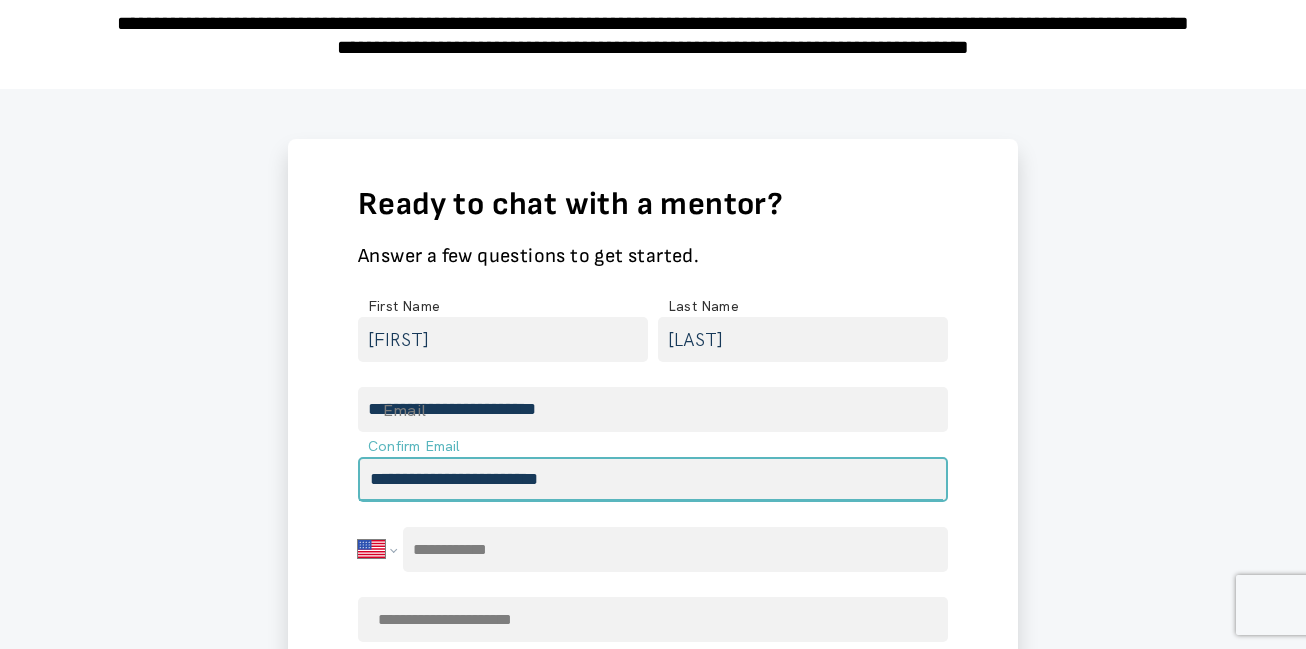 type on "**********" 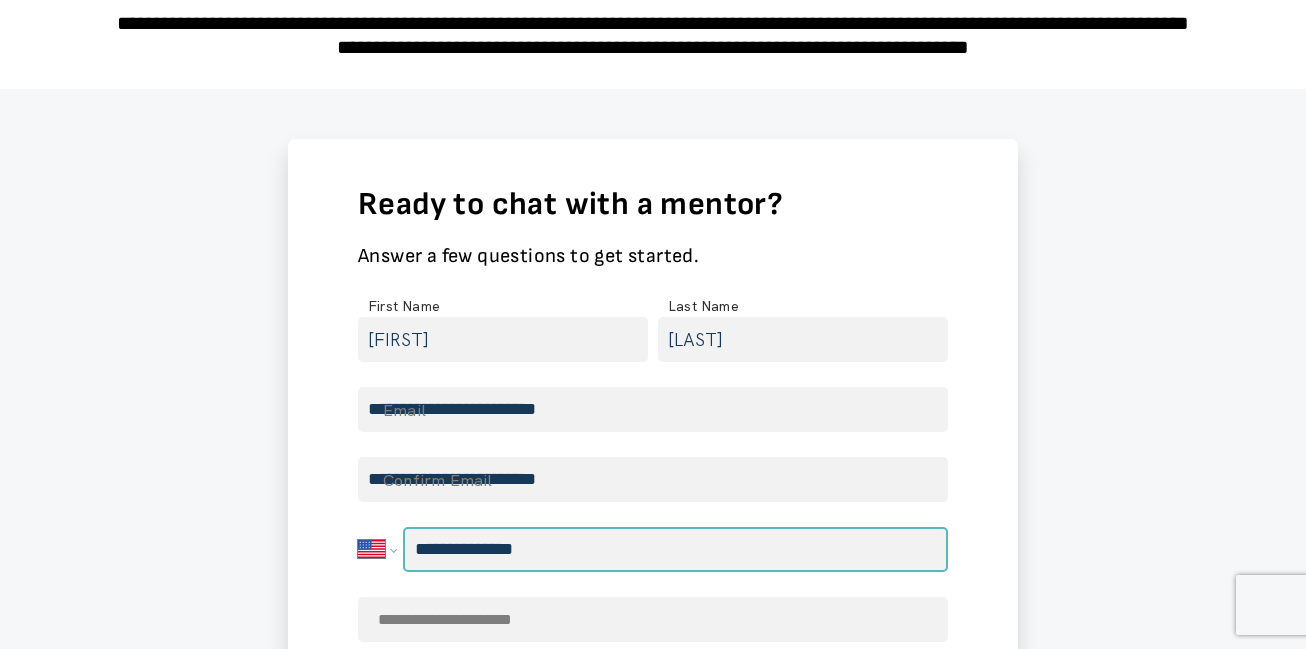 type on "**********" 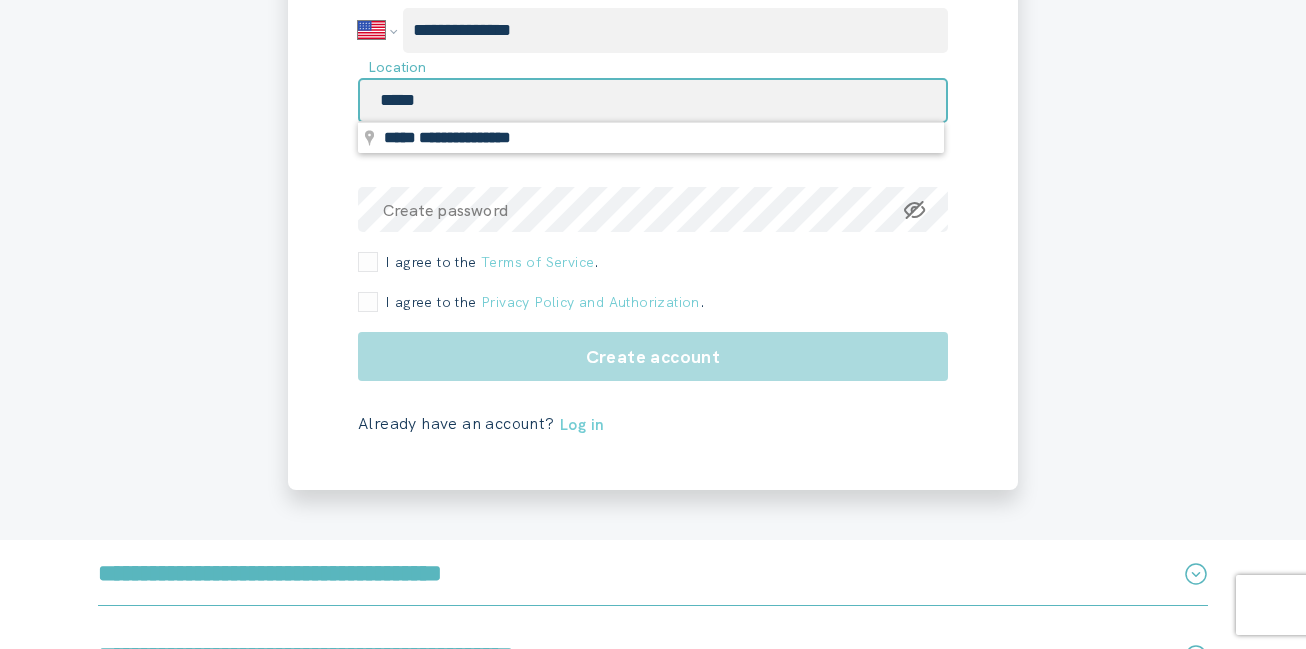 scroll, scrollTop: 3282, scrollLeft: 0, axis: vertical 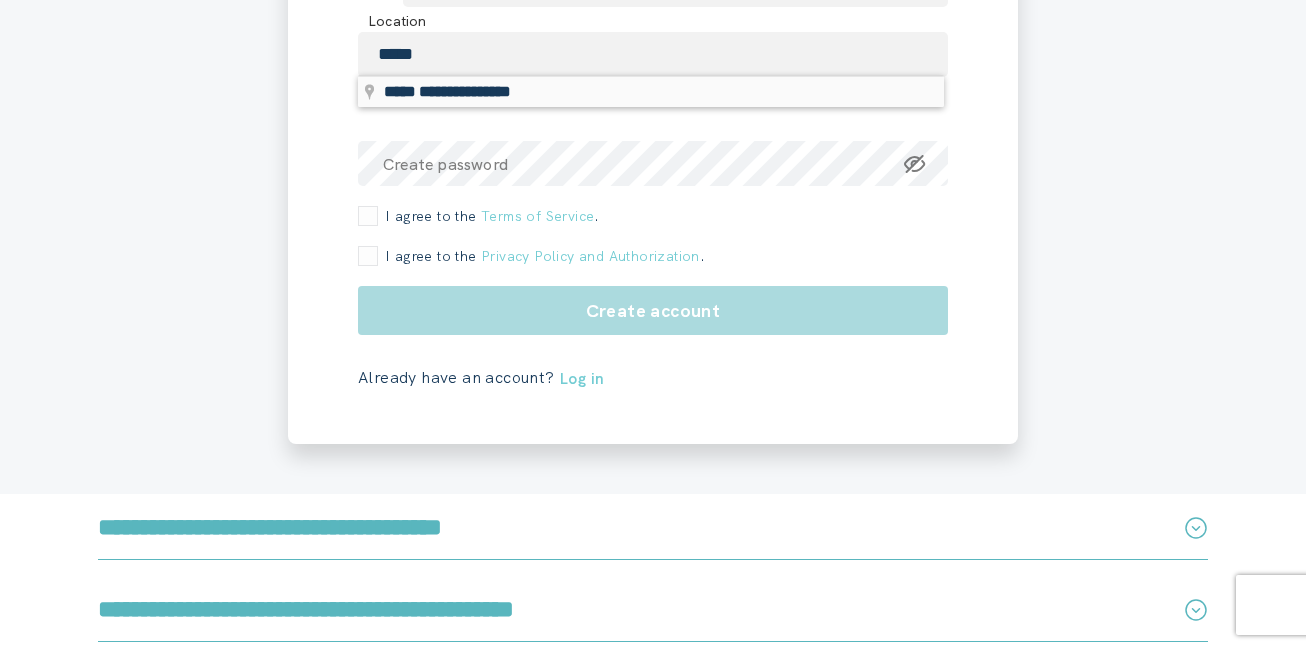 type on "**********" 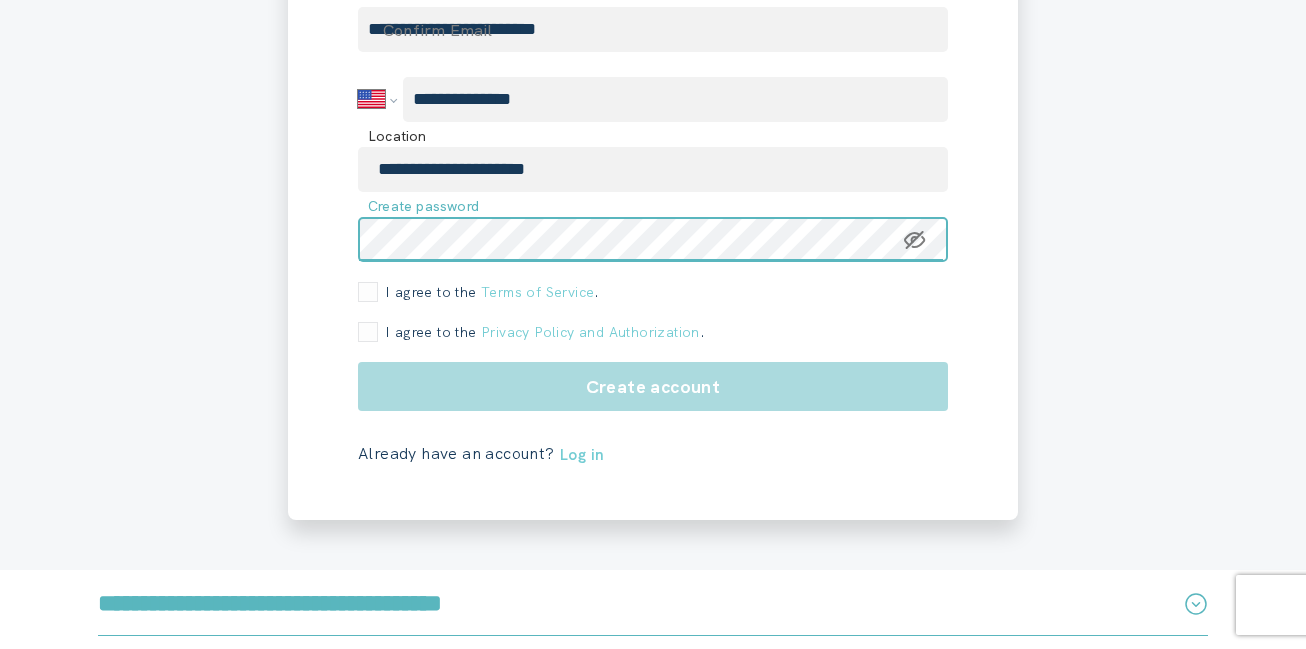 scroll, scrollTop: 3178, scrollLeft: 0, axis: vertical 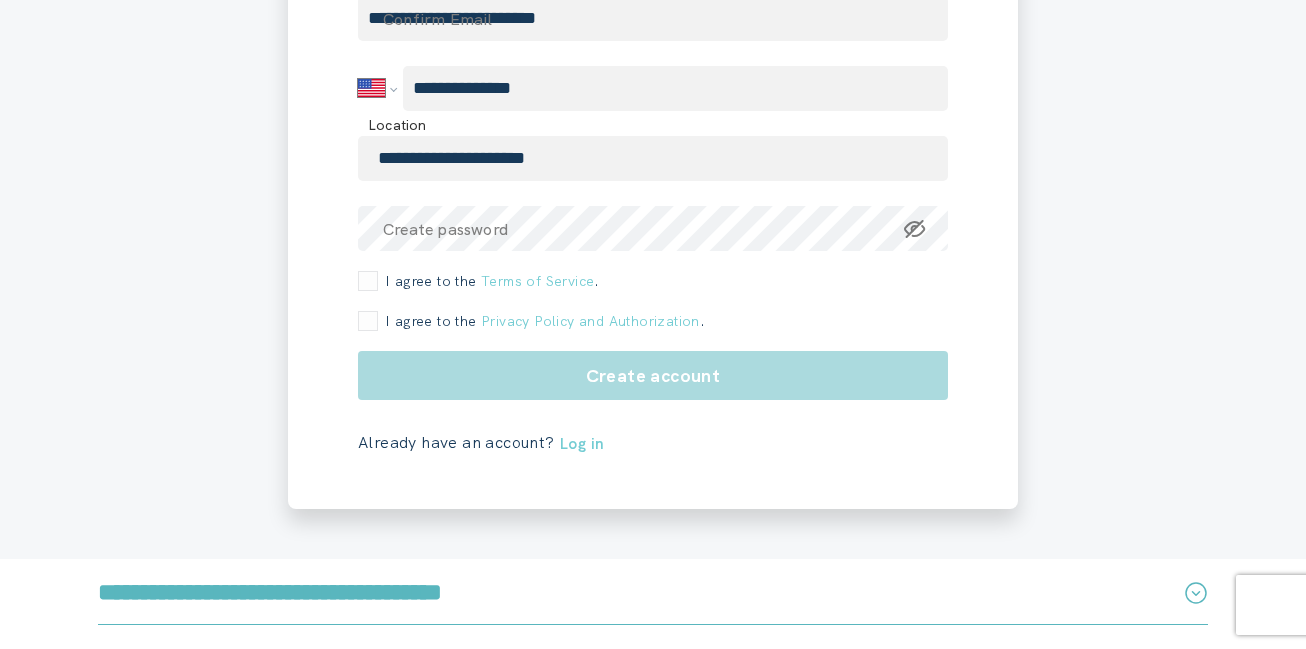 click 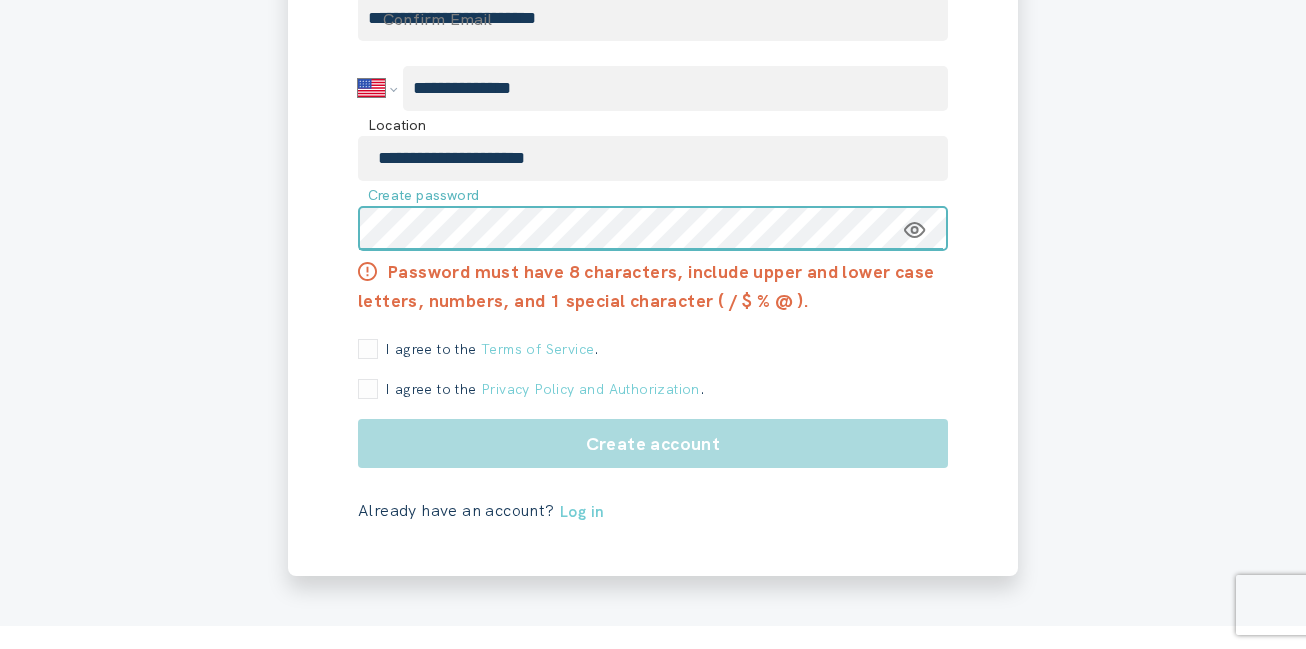 click on "**********" at bounding box center [653, 127] 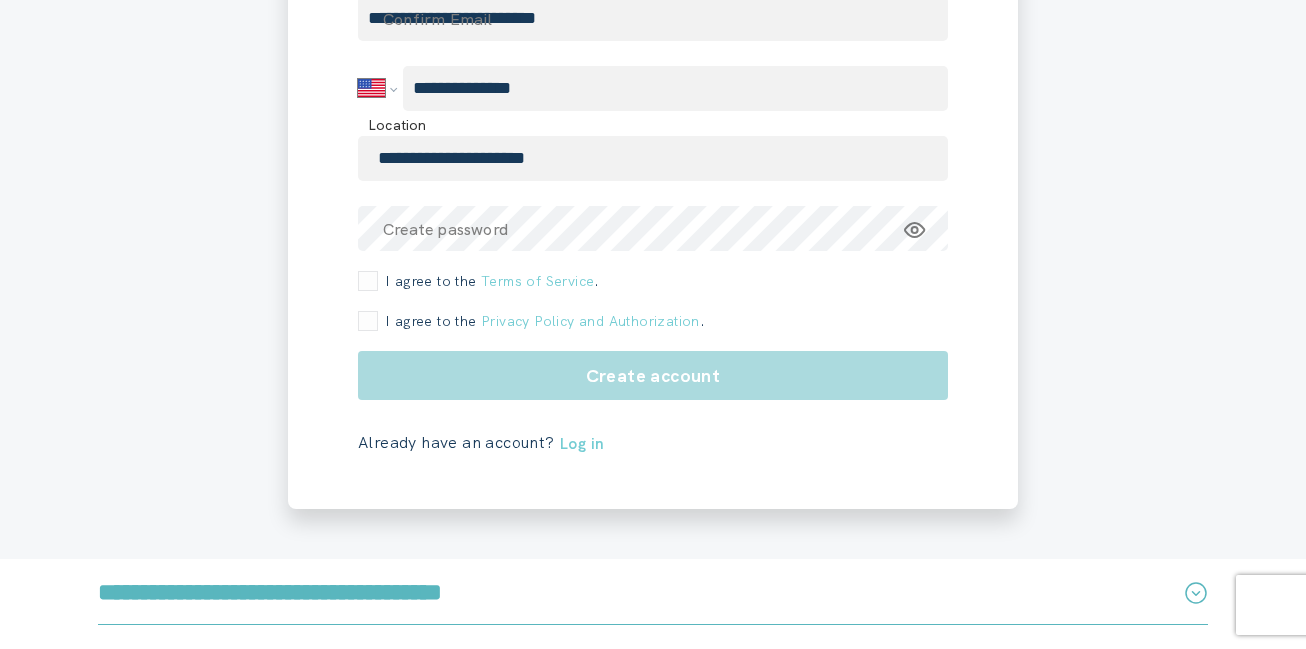 click on "I agree to the   Terms of Service ." at bounding box center (489, 281) 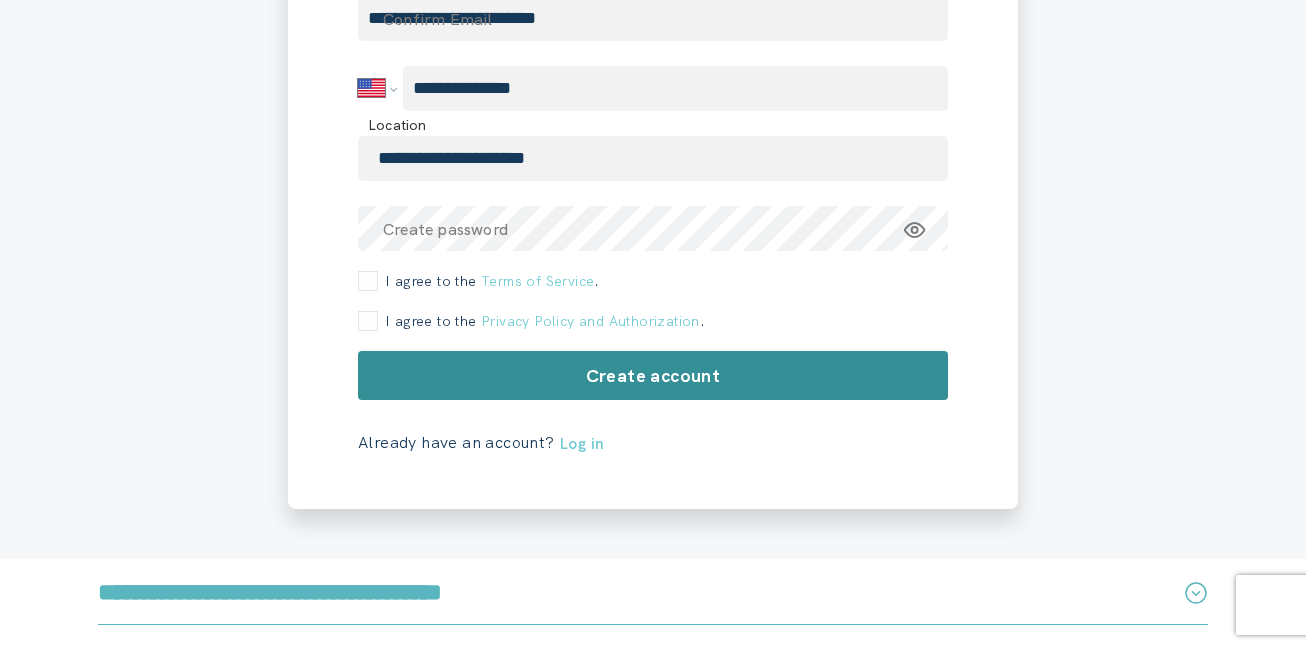 click on "Create account" 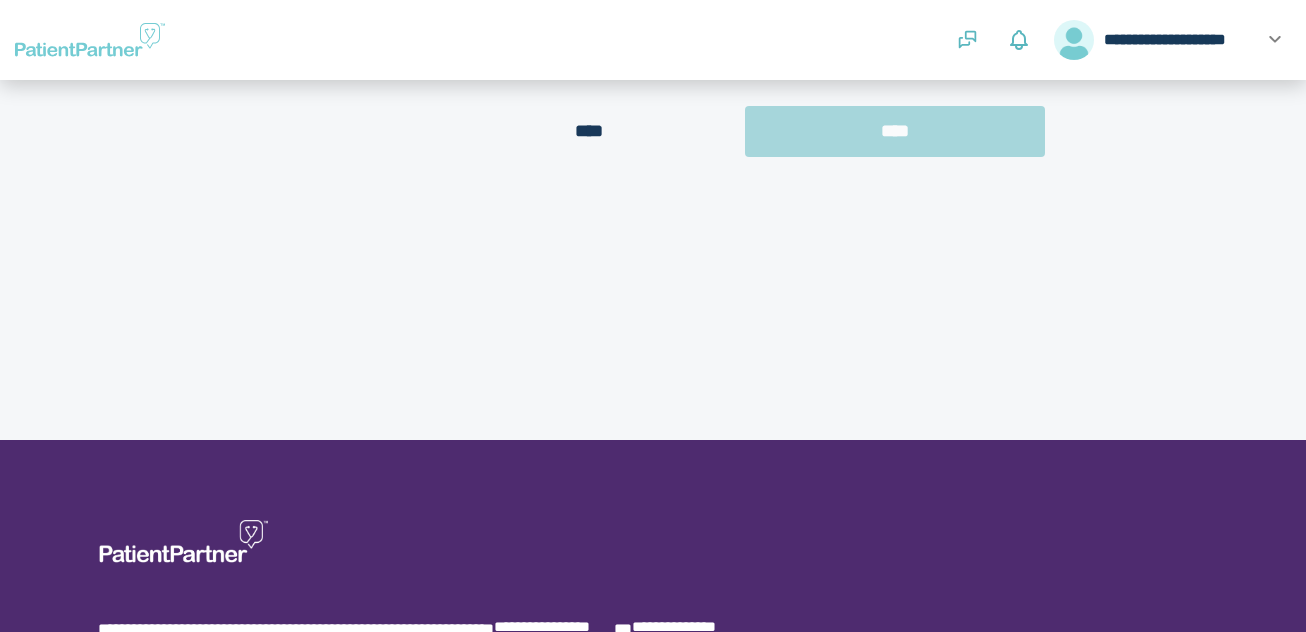 scroll, scrollTop: 0, scrollLeft: 0, axis: both 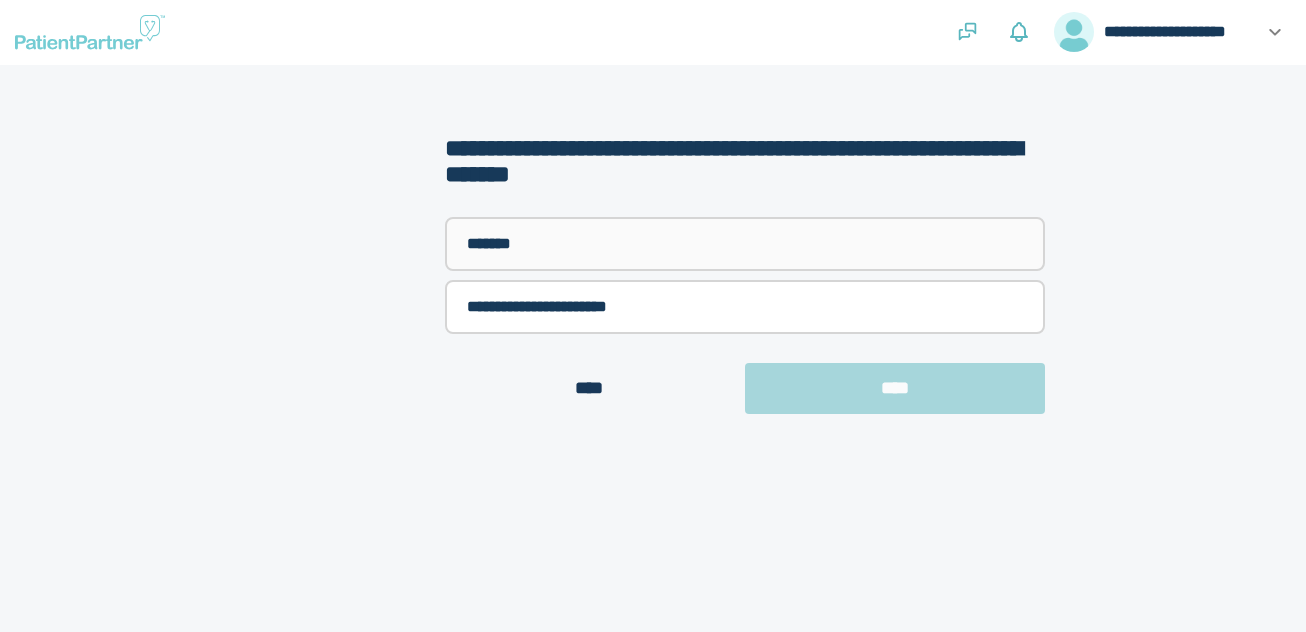 click on "*******" at bounding box center (745, 244) 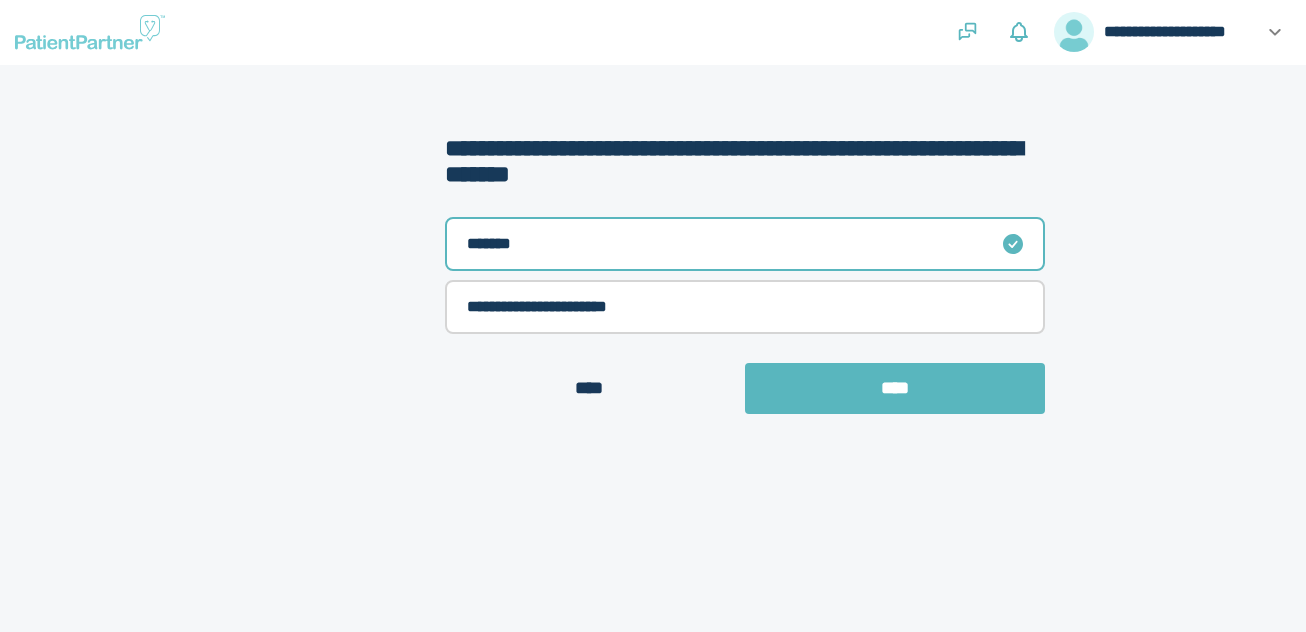 click at bounding box center [1098, 264] 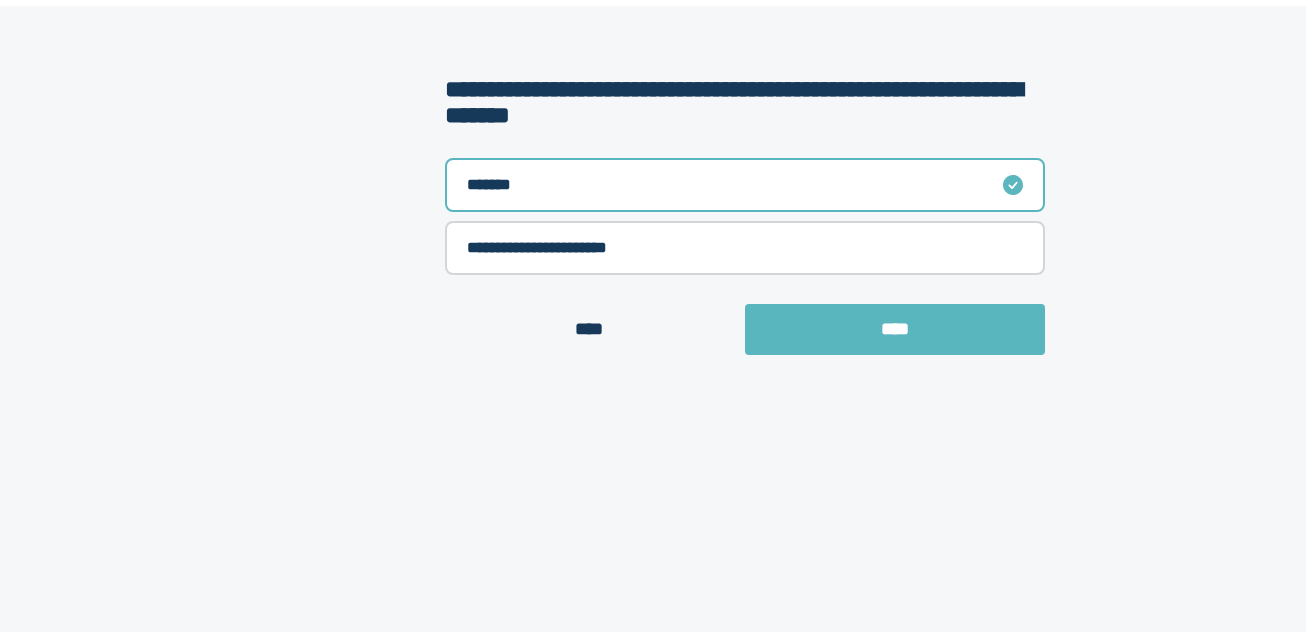 scroll, scrollTop: 28, scrollLeft: 0, axis: vertical 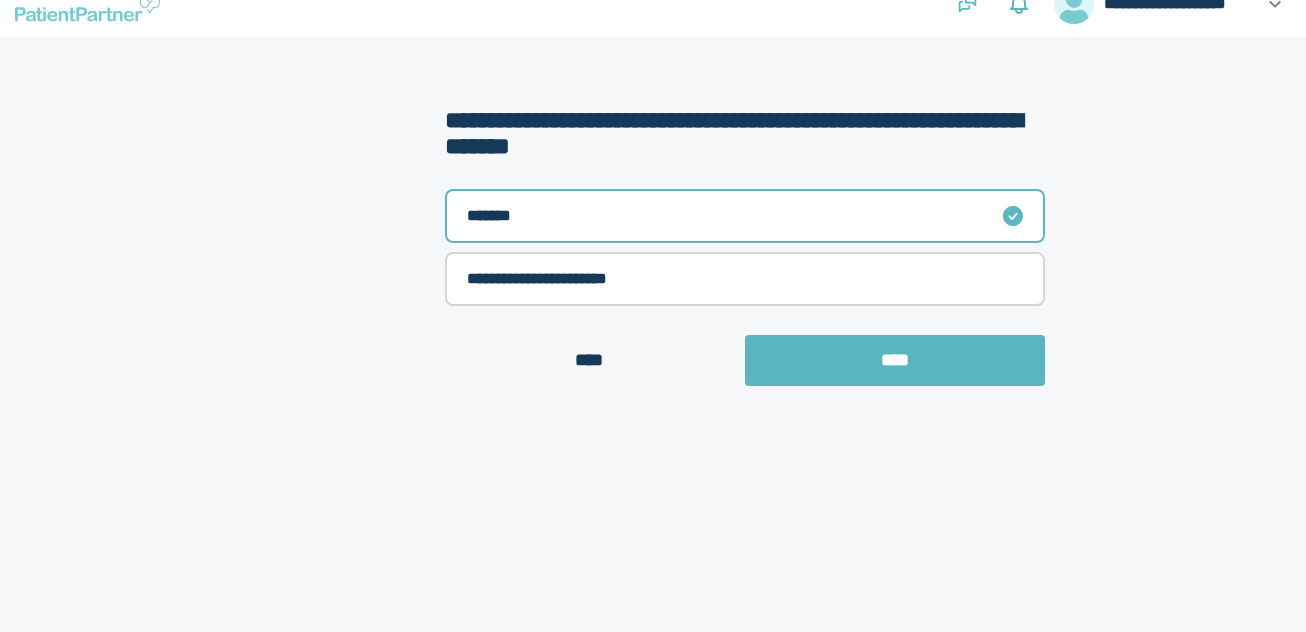 click at bounding box center (1098, 236) 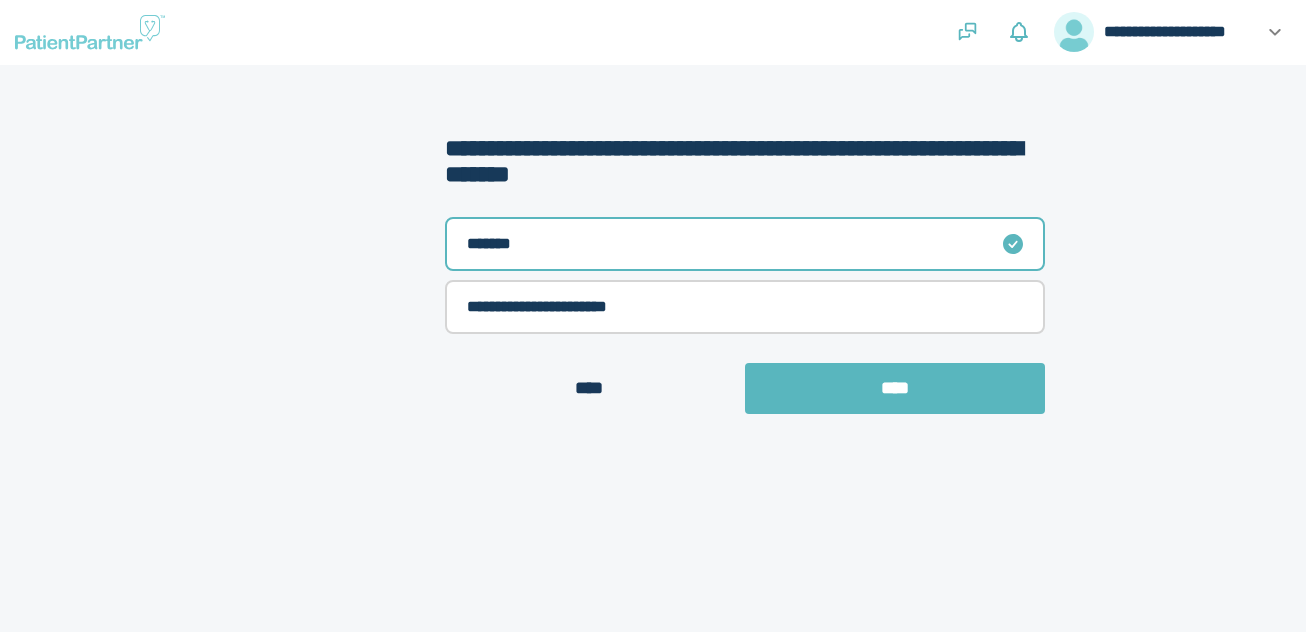 click at bounding box center [1098, 264] 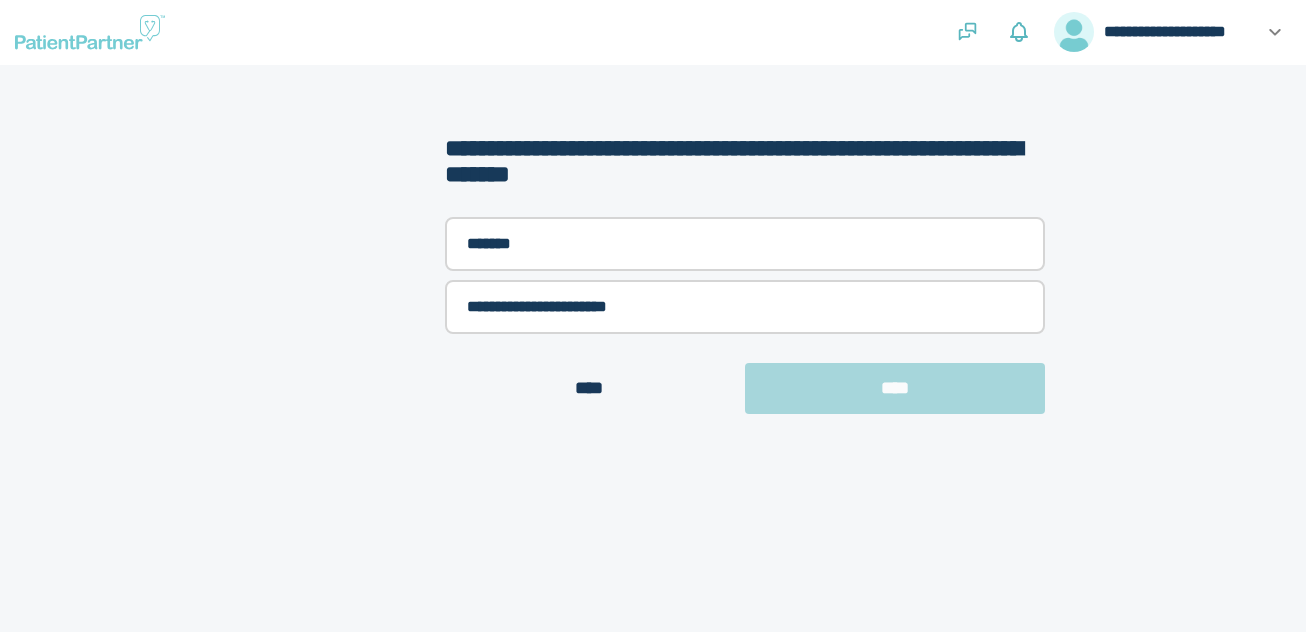 scroll, scrollTop: 0, scrollLeft: 0, axis: both 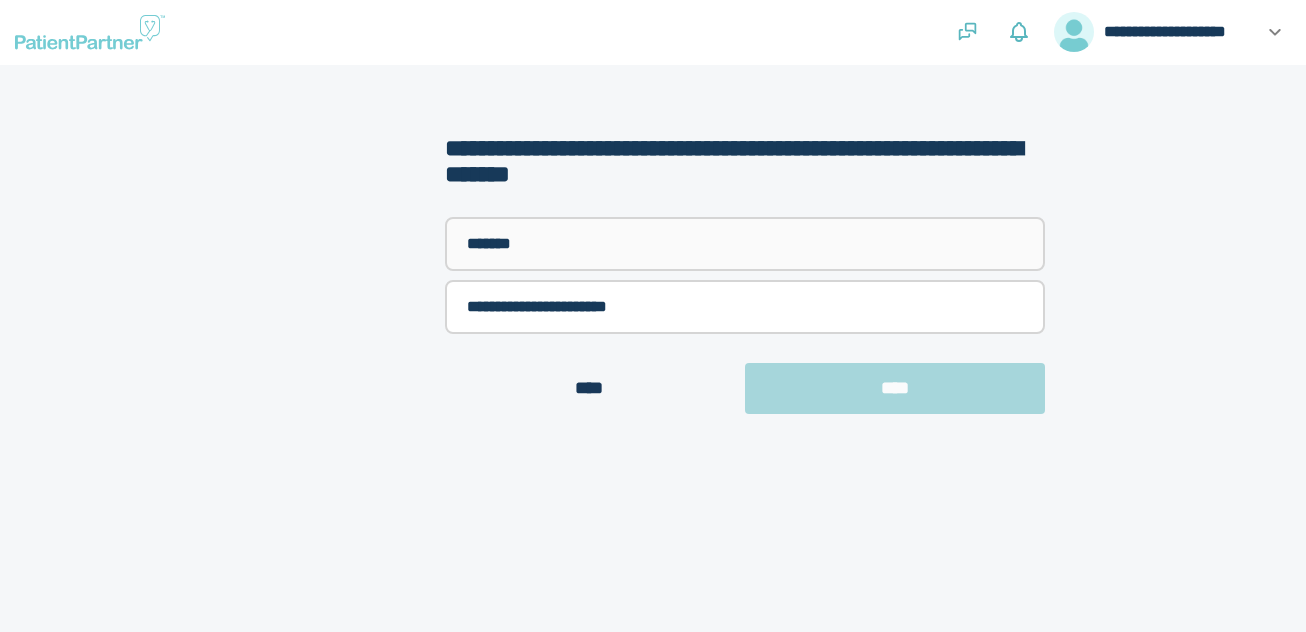 click on "*******" at bounding box center (745, 244) 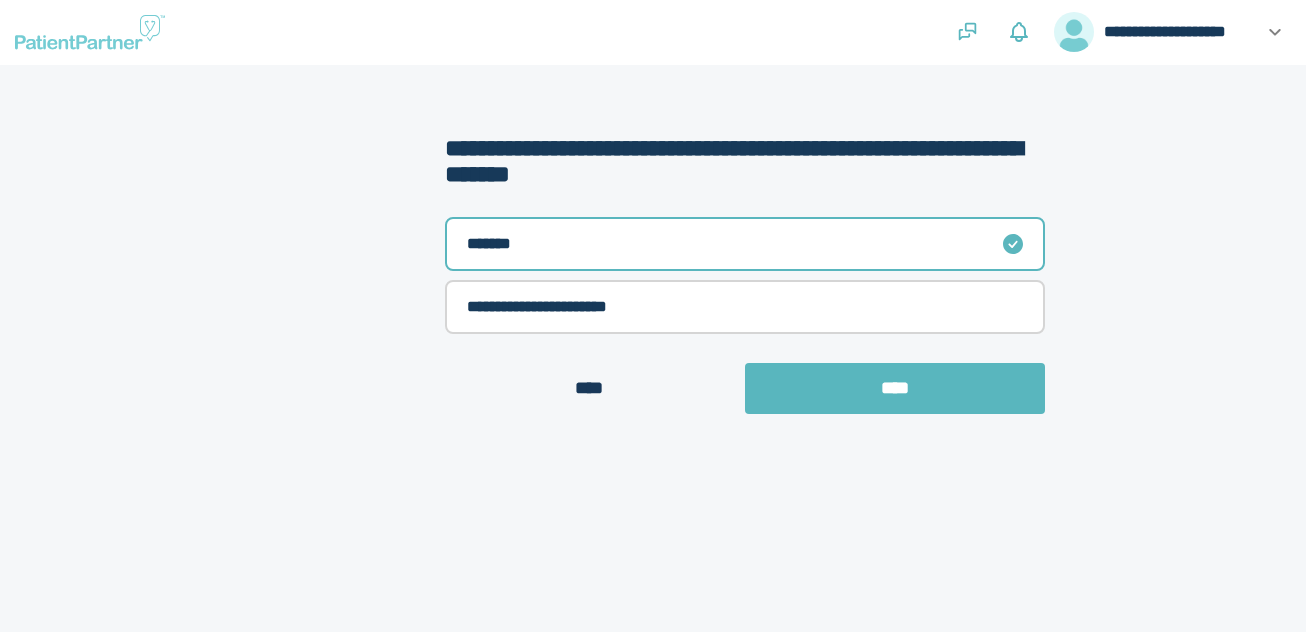 click at bounding box center (1098, 264) 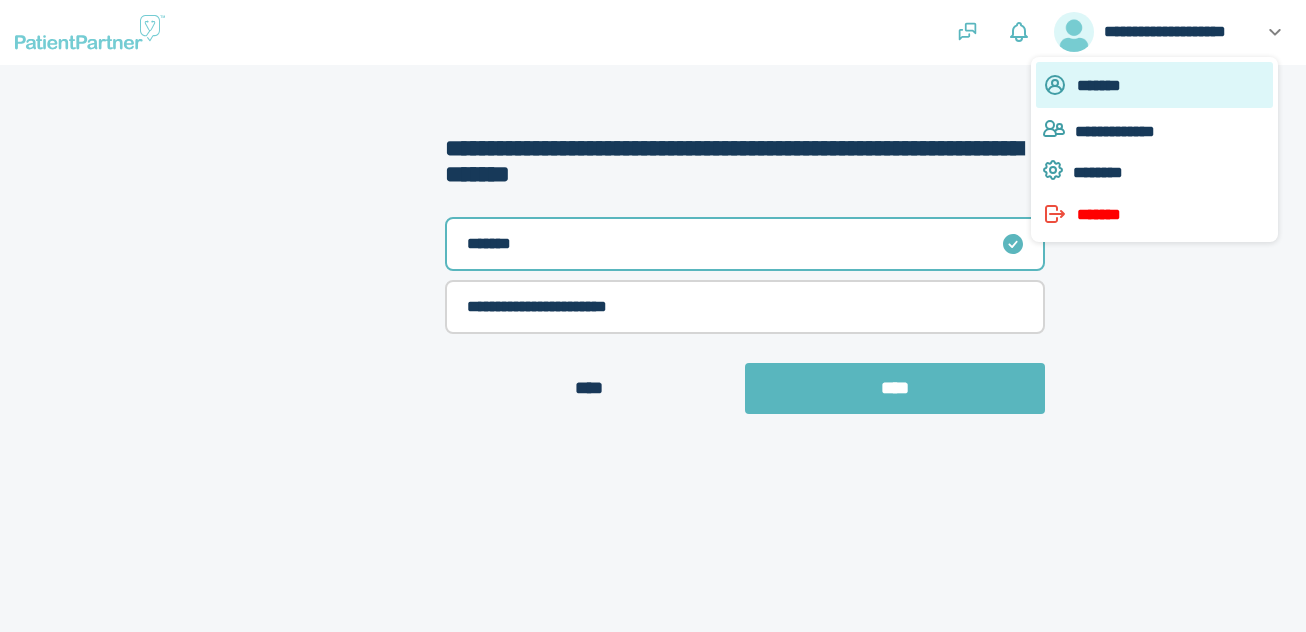 click on "*******" at bounding box center [1175, 85] 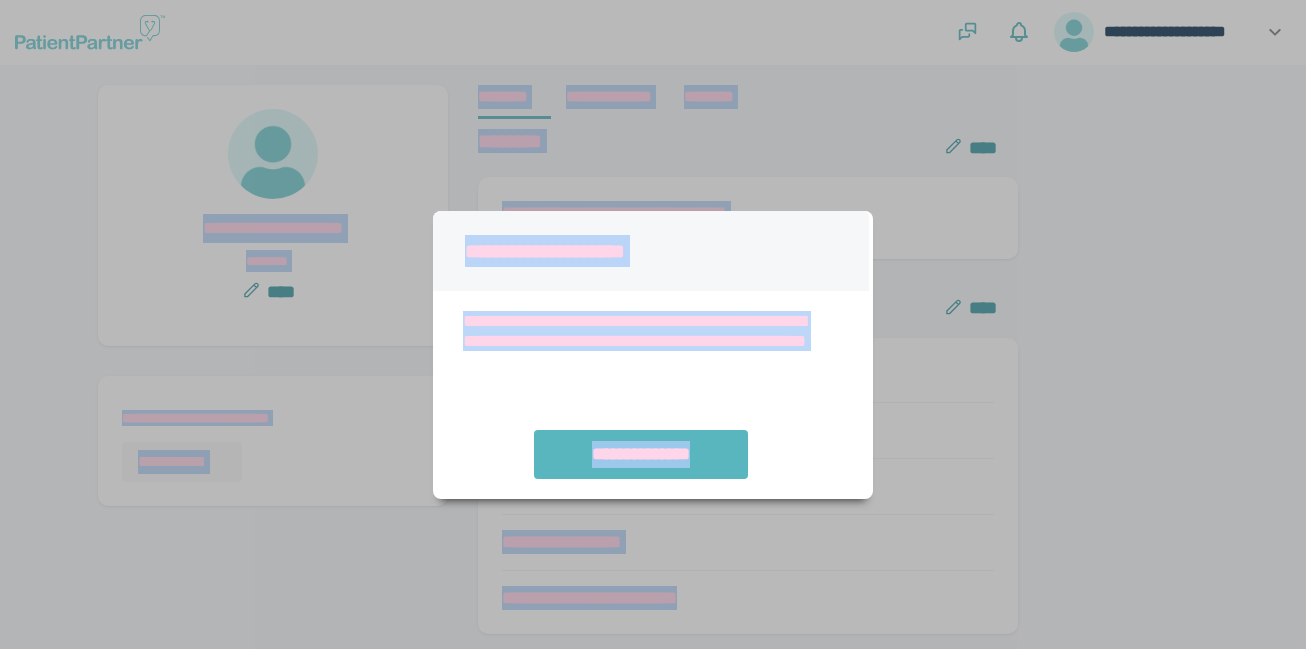 click on "**********" at bounding box center [653, 324] 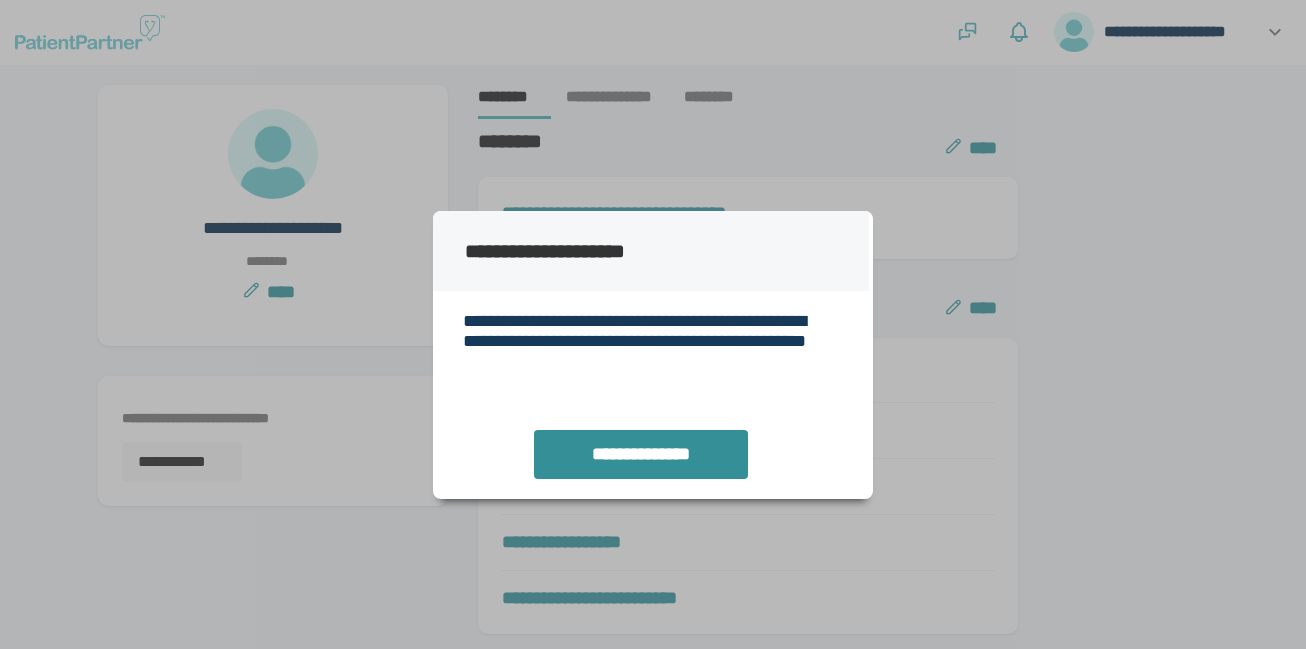 click on "**********" at bounding box center (641, 454) 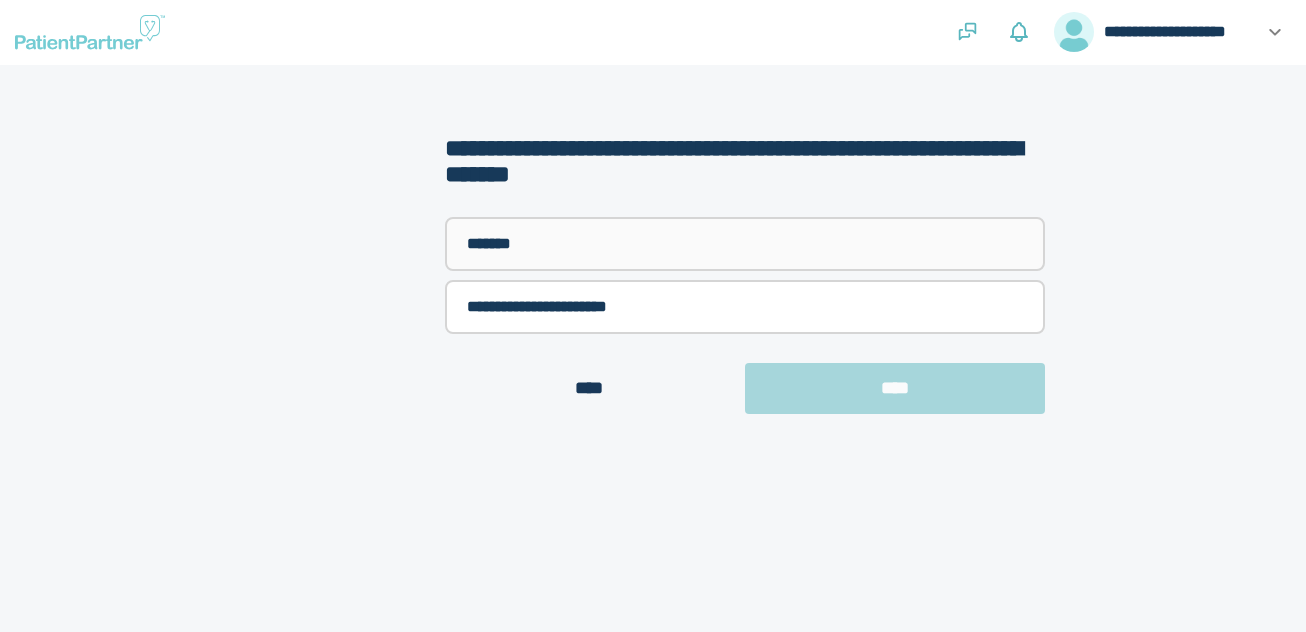 click on "*******" at bounding box center (745, 244) 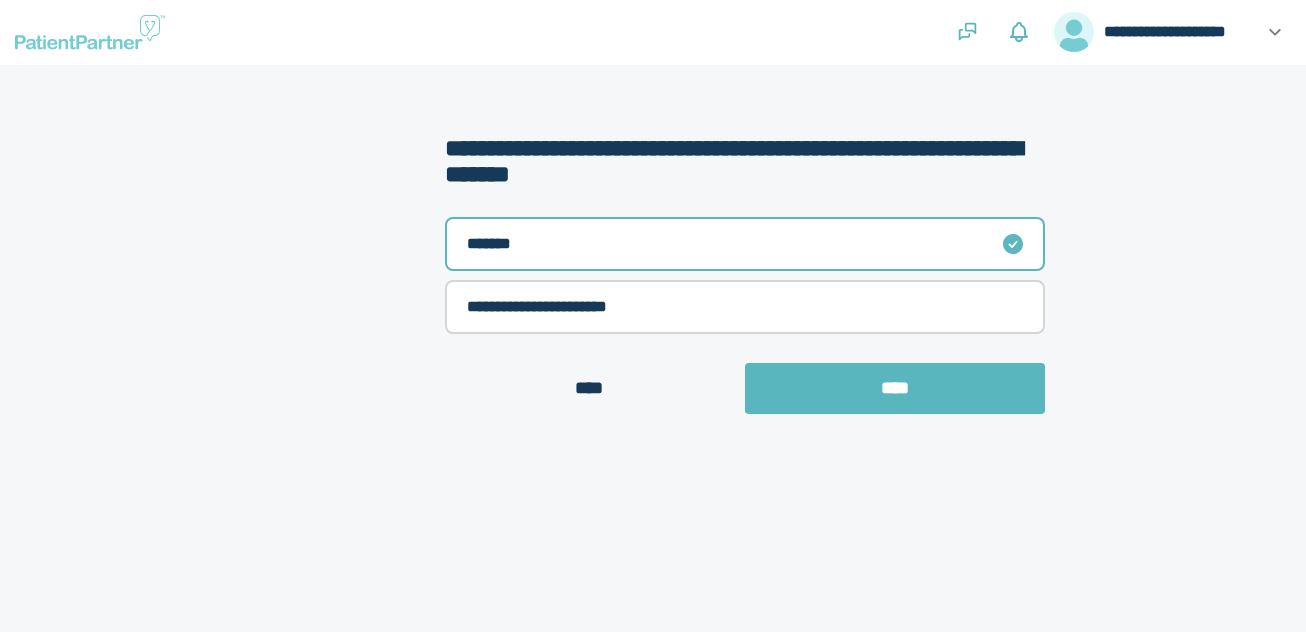 click at bounding box center [1098, 264] 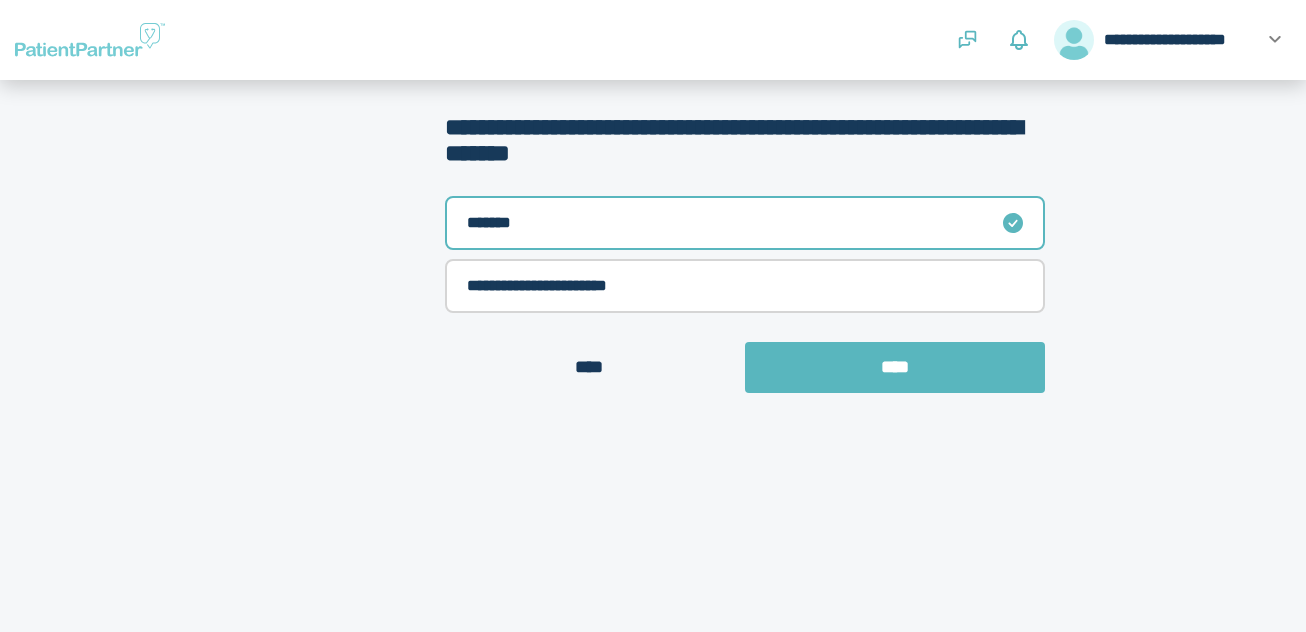 scroll, scrollTop: 0, scrollLeft: 0, axis: both 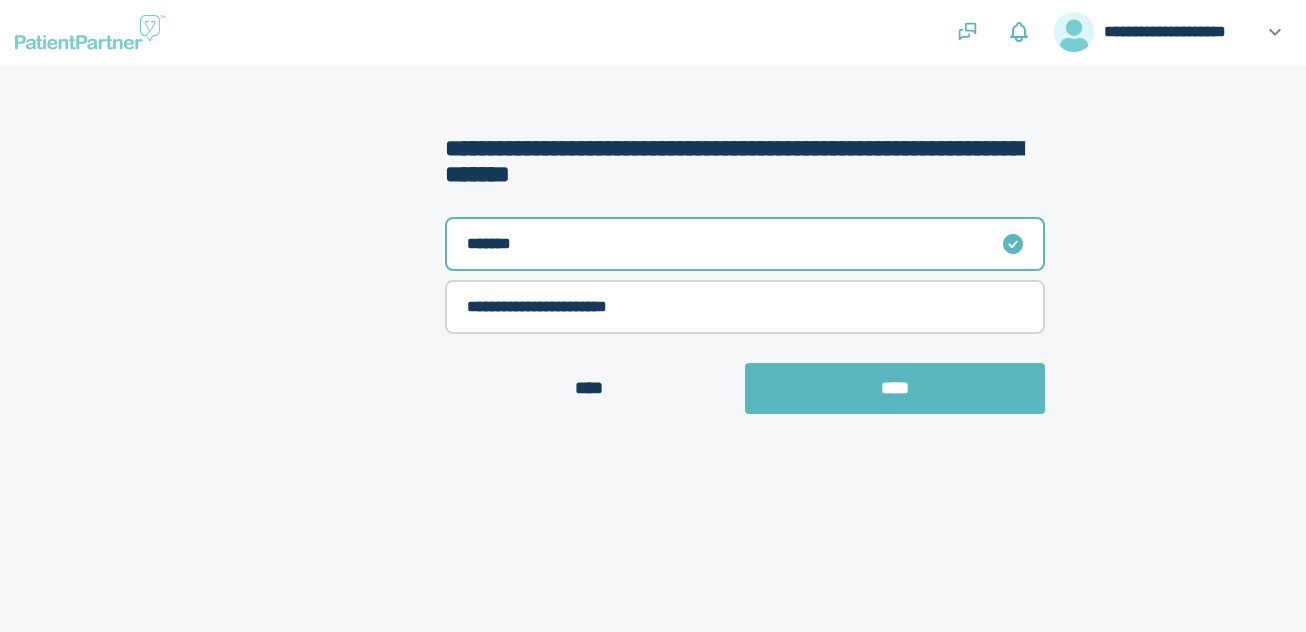 click at bounding box center [1098, 264] 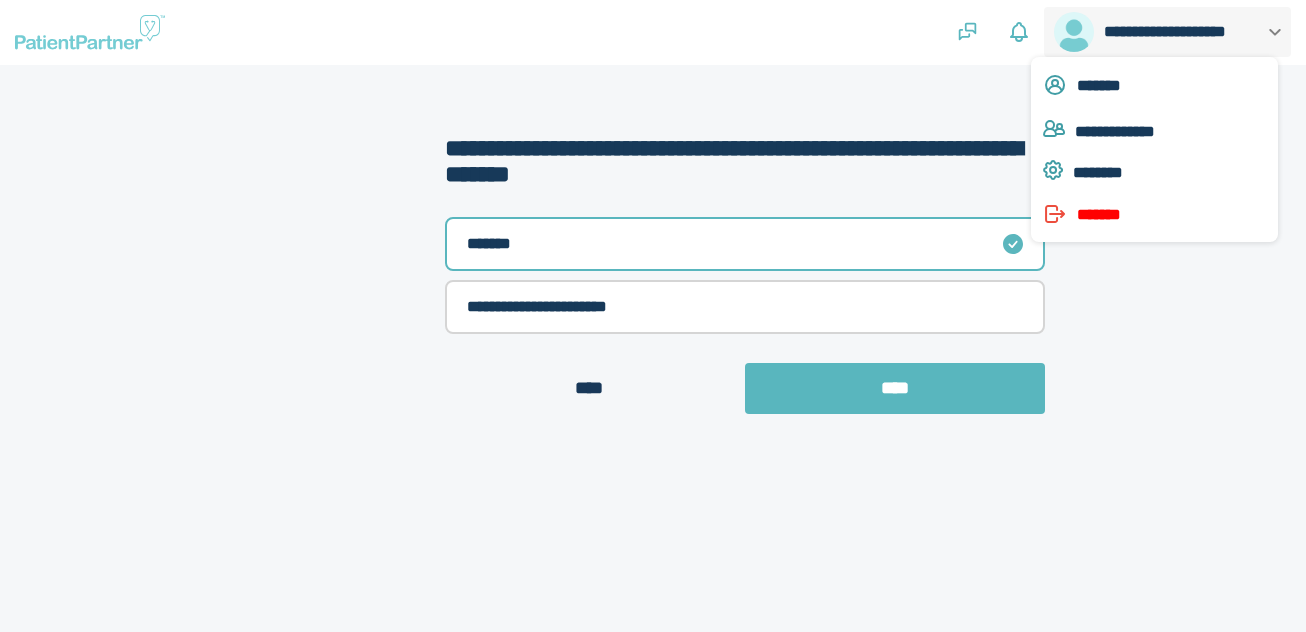 click on "**********" at bounding box center [1181, 32] 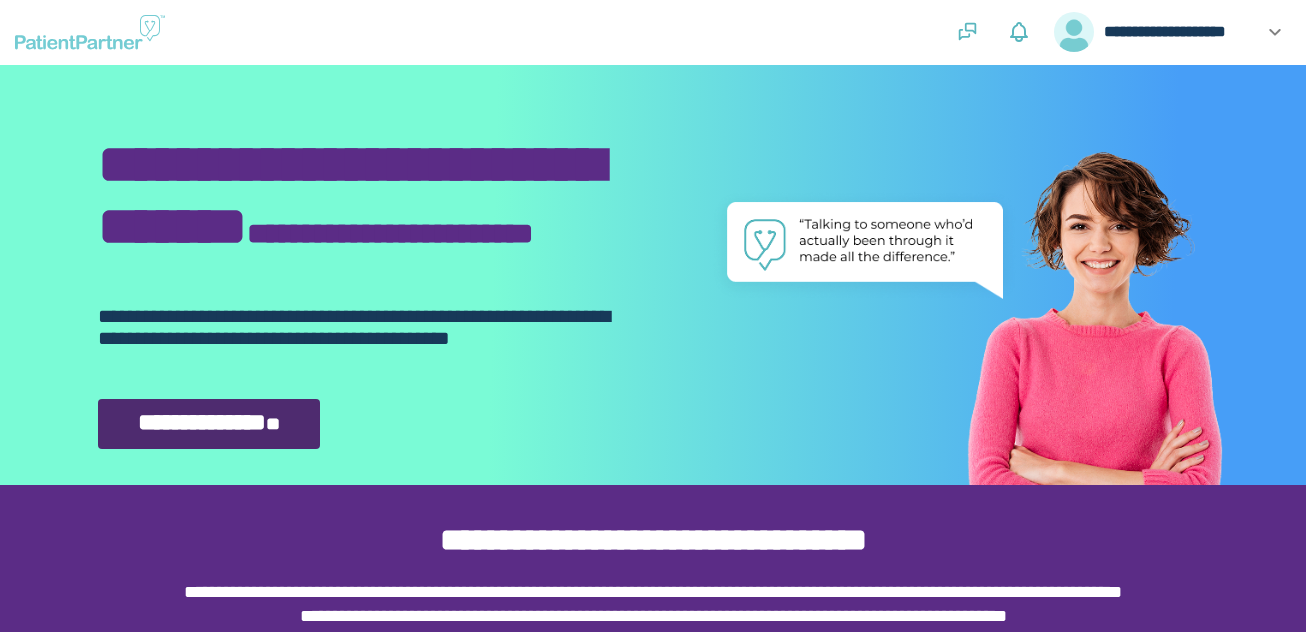 scroll, scrollTop: 0, scrollLeft: 0, axis: both 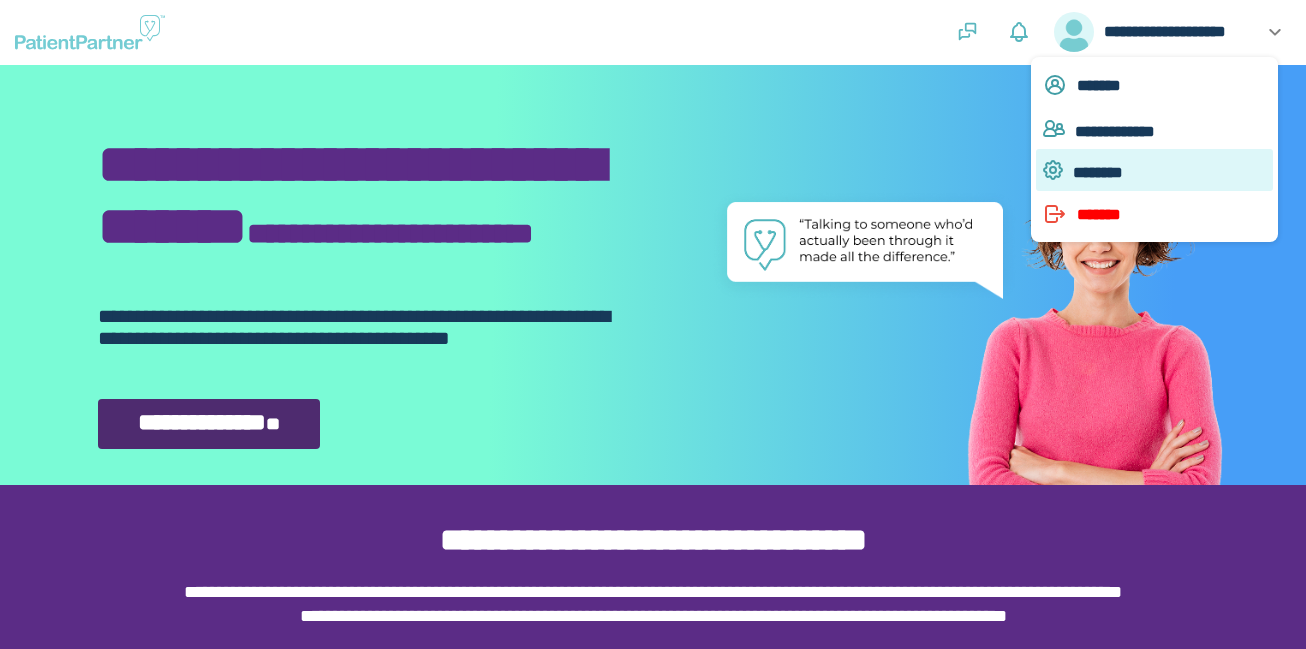 click on "********" at bounding box center [1173, 172] 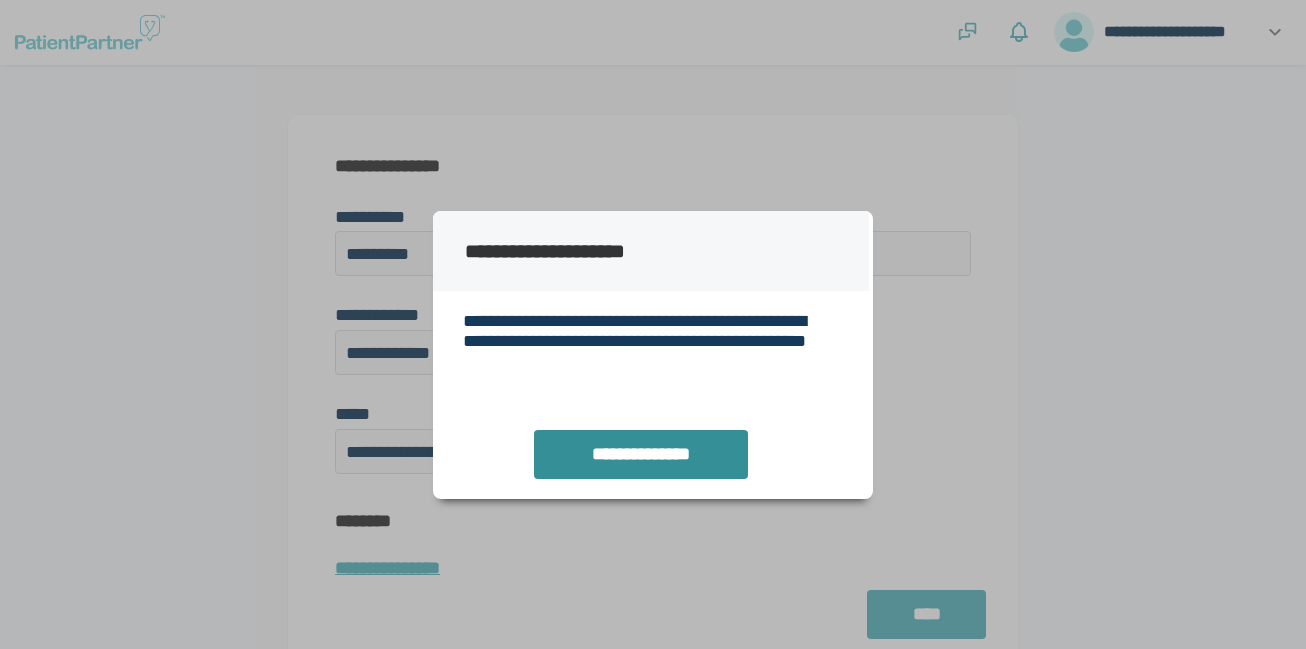 click on "**********" at bounding box center (641, 454) 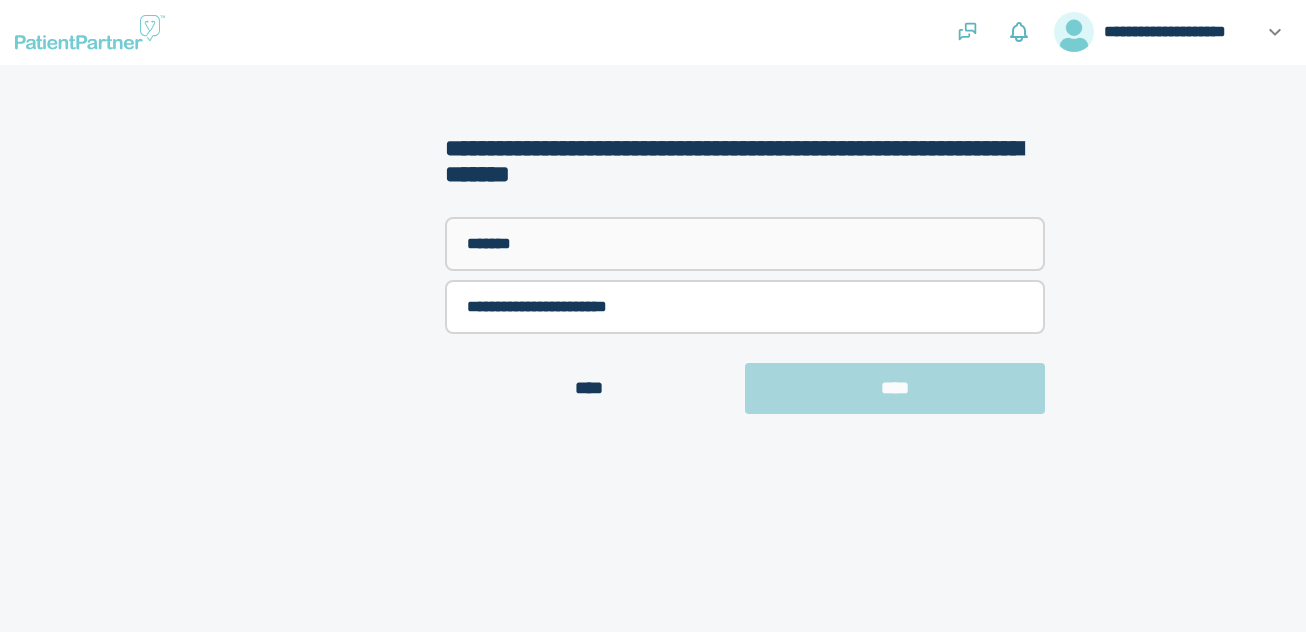 click on "*******" at bounding box center (745, 244) 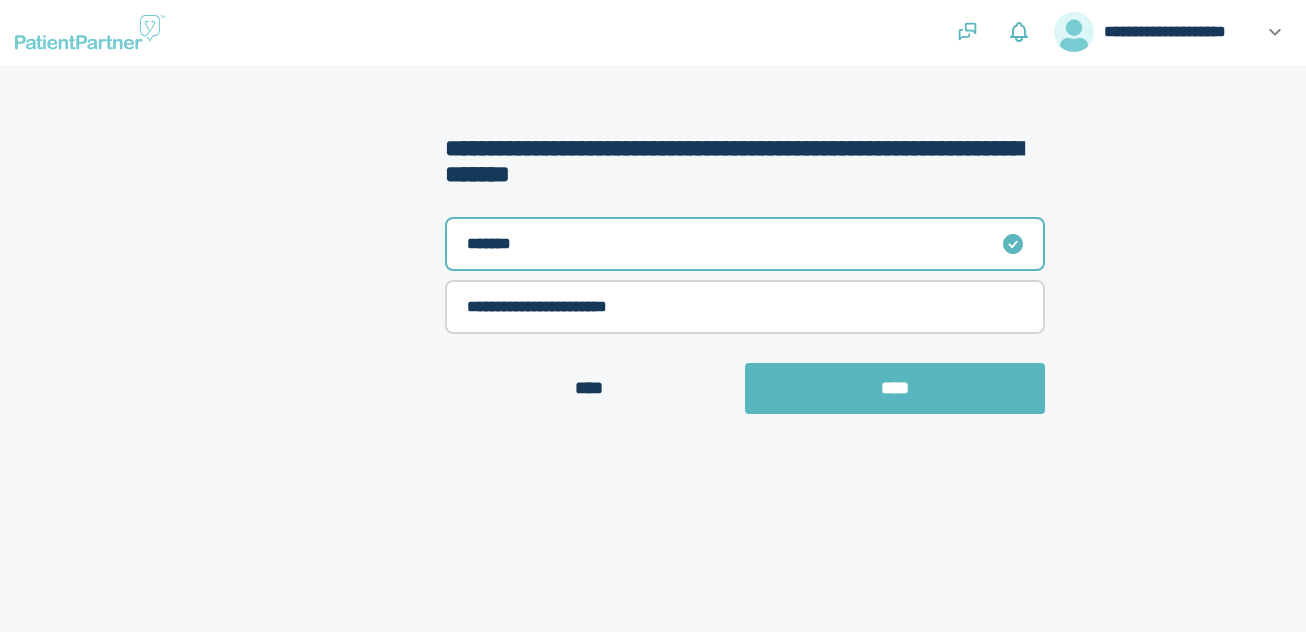 click at bounding box center (1098, 264) 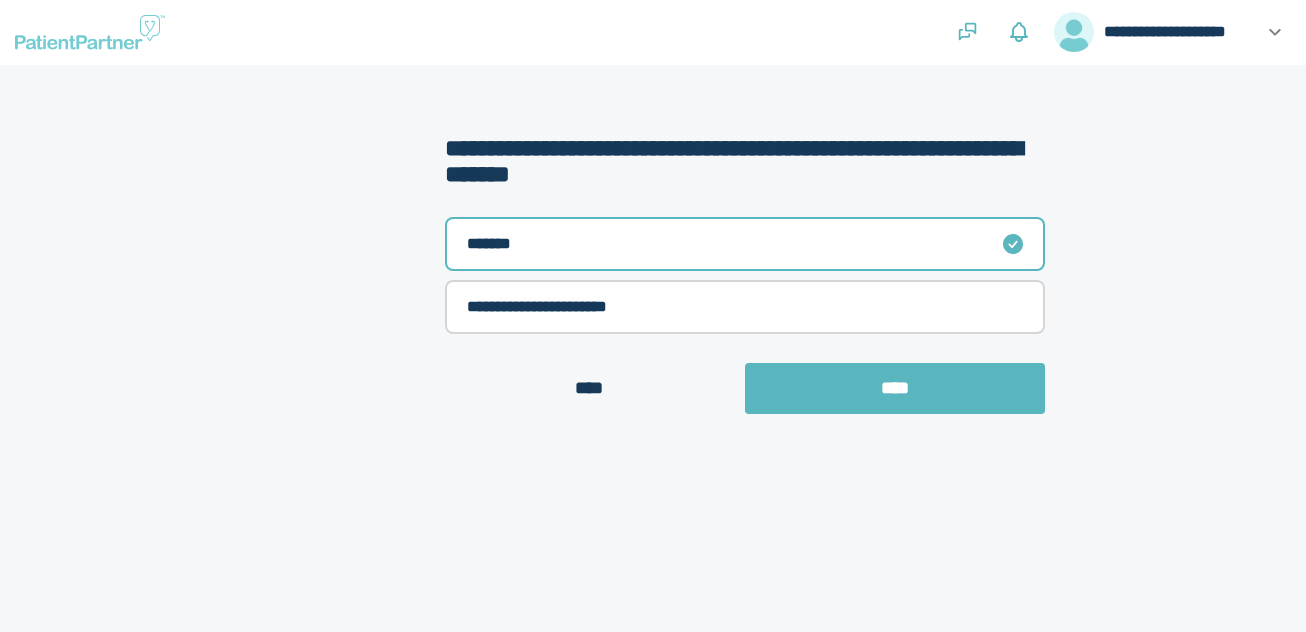 click at bounding box center (1098, 264) 